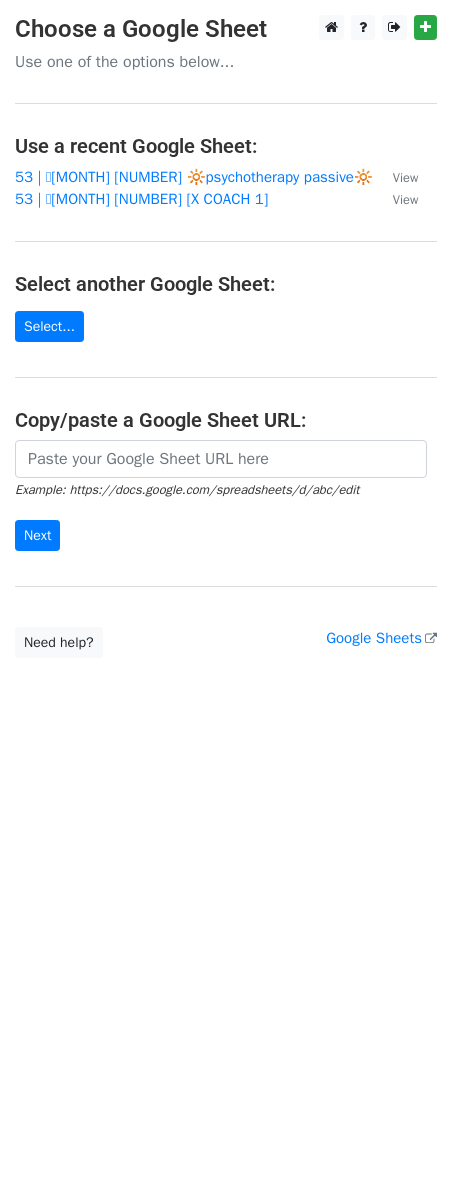 scroll, scrollTop: 0, scrollLeft: 0, axis: both 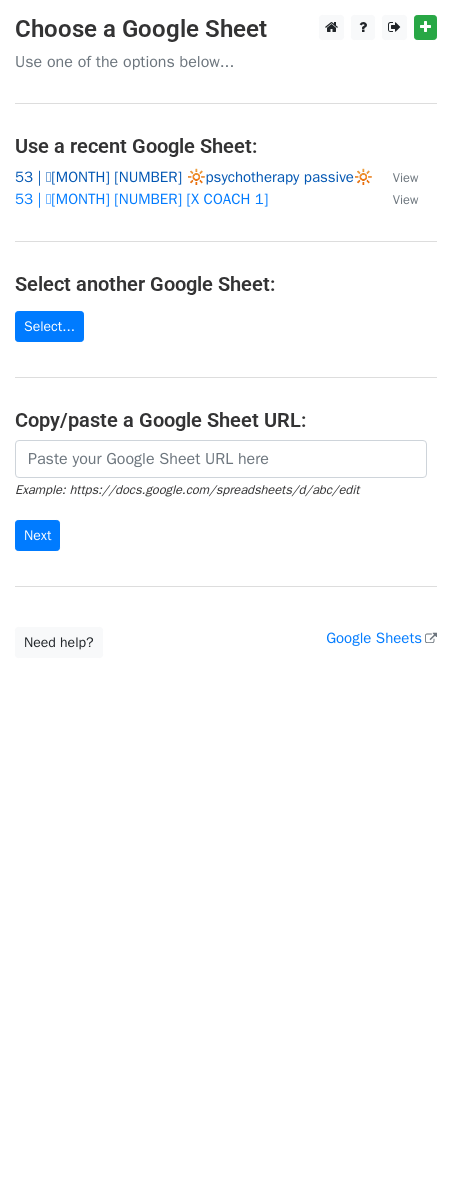 click on "53 | 🩵[MONTH] [NUMBER] 🔆psychotherapy passive🔆" at bounding box center [194, 177] 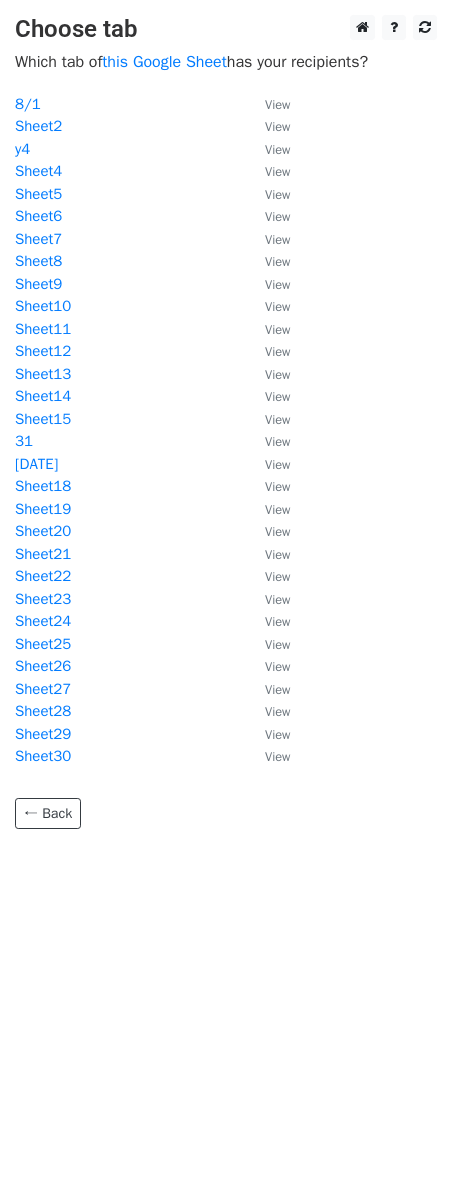 scroll, scrollTop: 0, scrollLeft: 0, axis: both 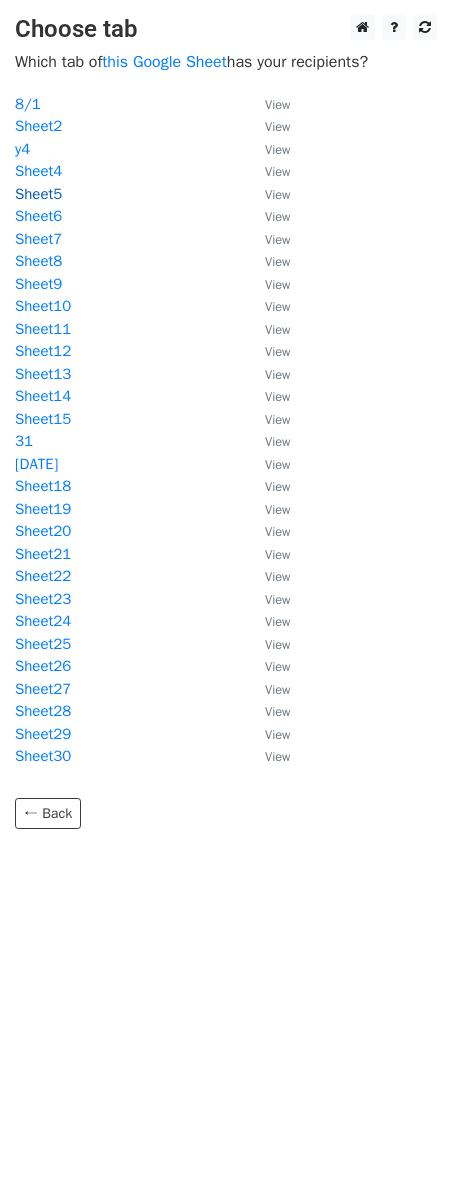 click on "Sheet5" at bounding box center (38, 194) 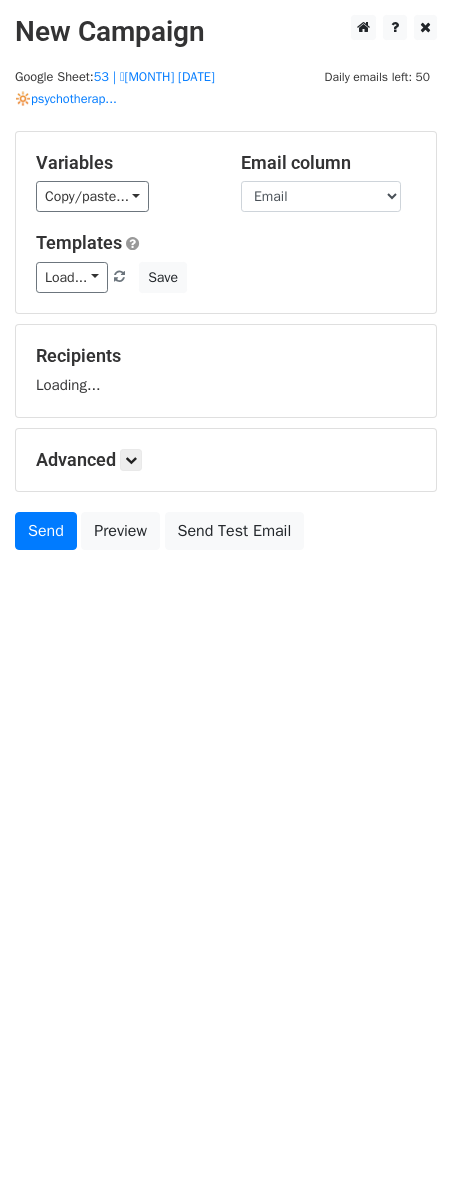 scroll, scrollTop: 0, scrollLeft: 0, axis: both 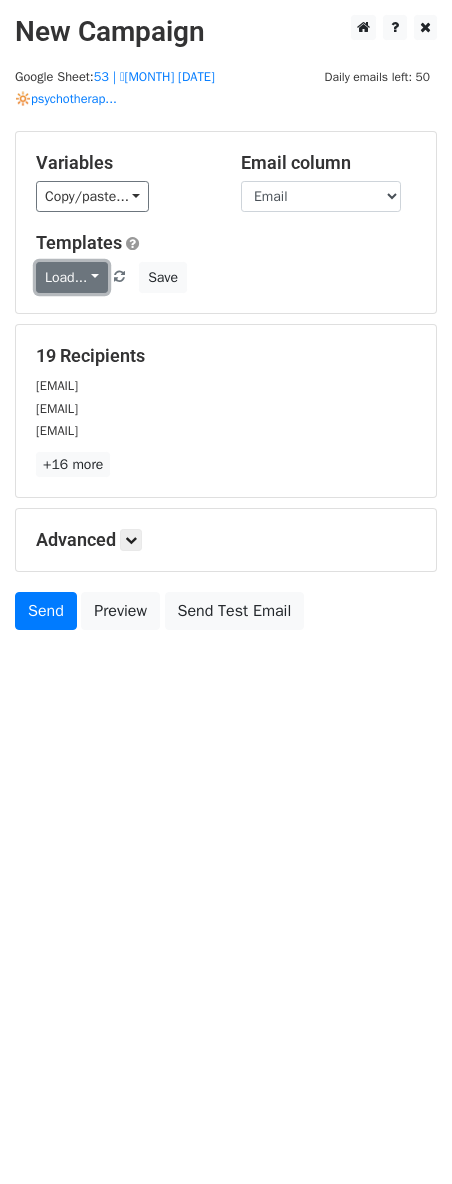 click on "Load..." at bounding box center [72, 277] 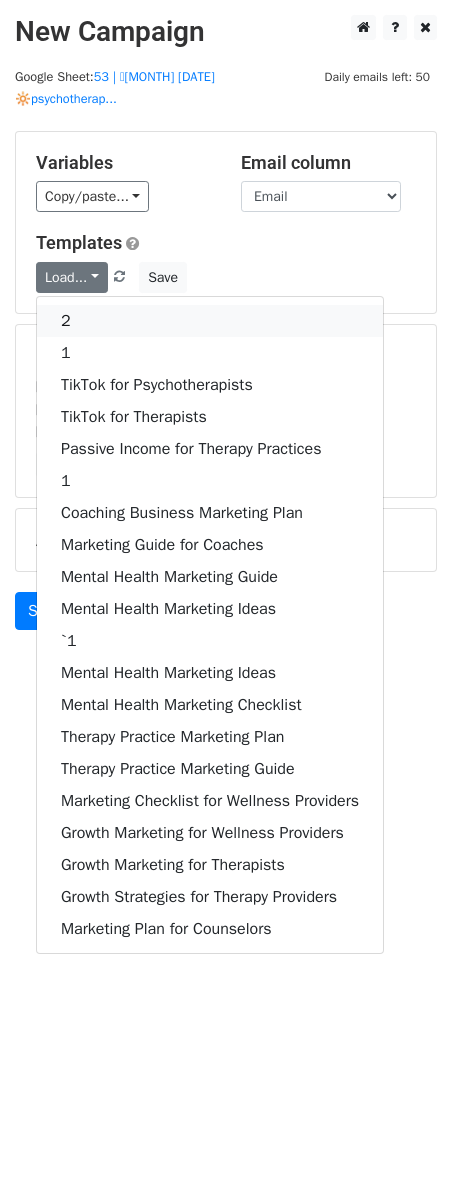 click on "2" at bounding box center (210, 321) 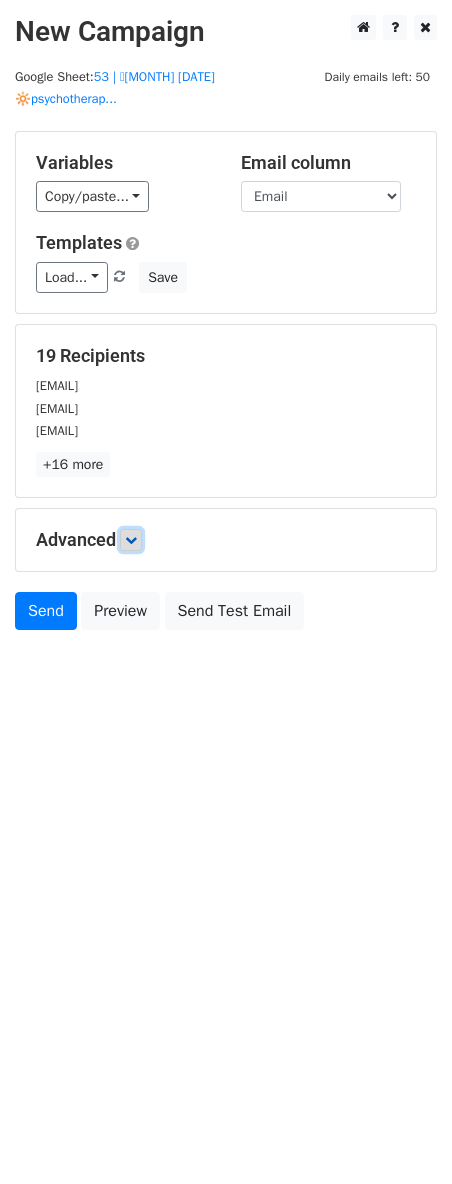click at bounding box center [131, 540] 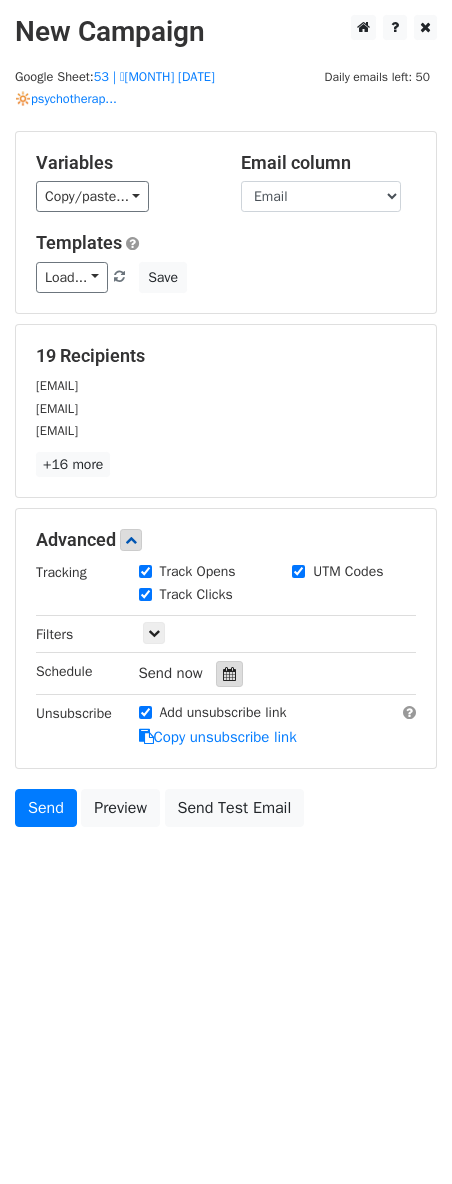 click at bounding box center [229, 674] 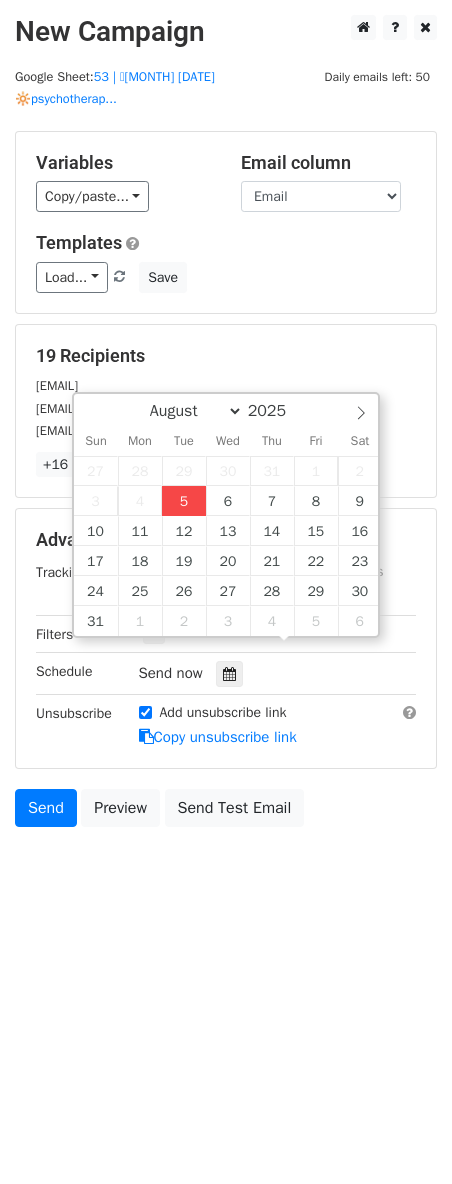 type on "2025-08-05 14:28" 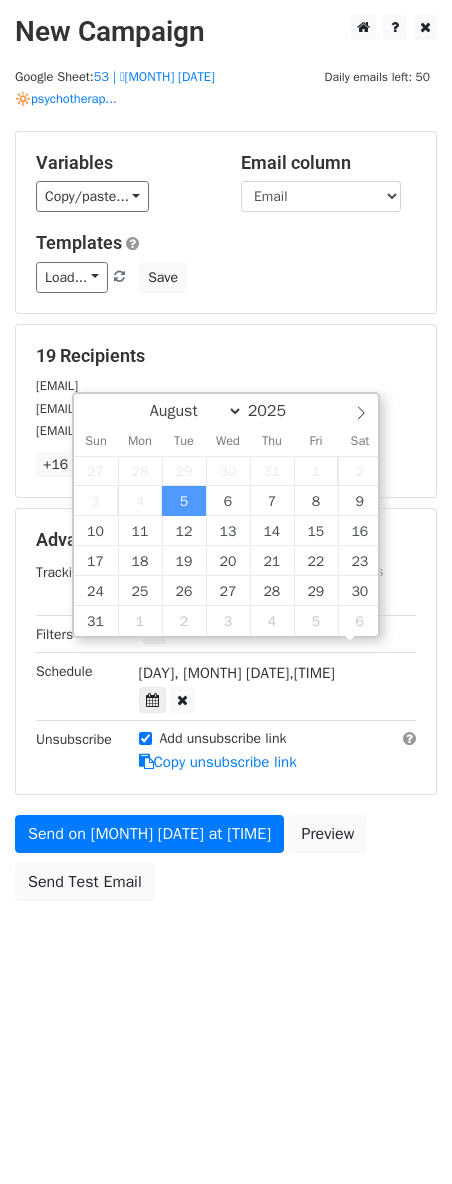 scroll, scrollTop: 1, scrollLeft: 0, axis: vertical 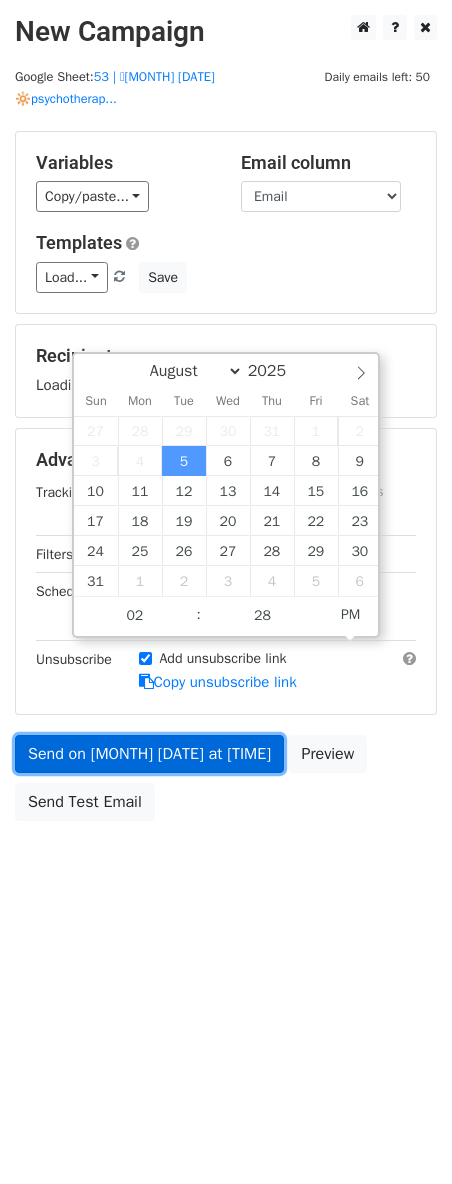 click on "Send on Aug 5 at 2:28pm" at bounding box center [149, 754] 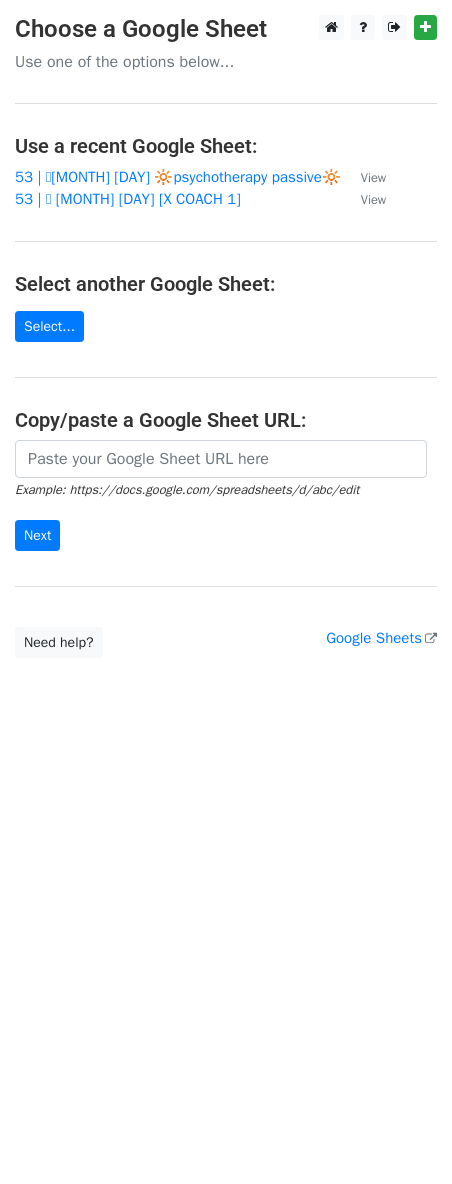 scroll, scrollTop: 0, scrollLeft: 0, axis: both 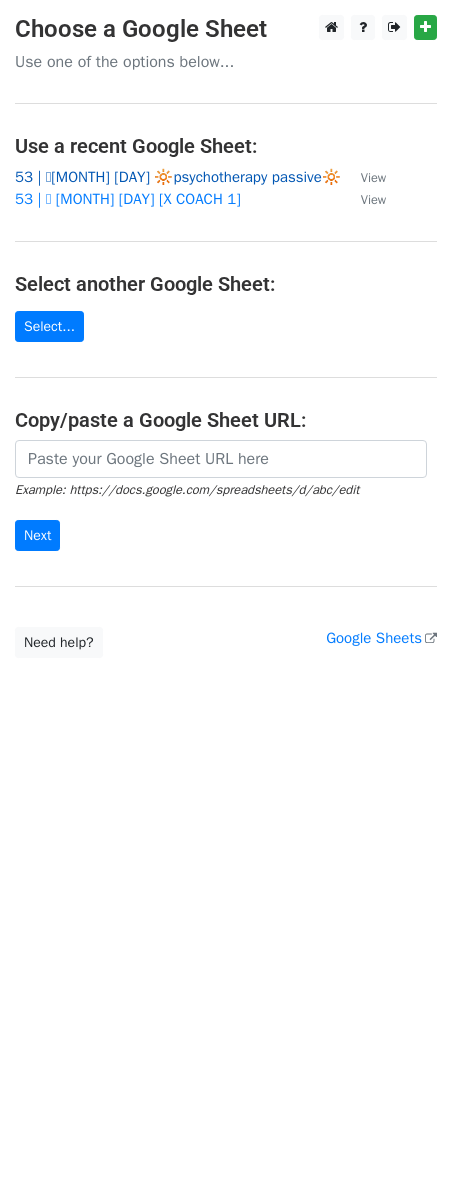 click on "53 | 🩵JULY 17 🔆psychotherapy passive🔆" at bounding box center (178, 177) 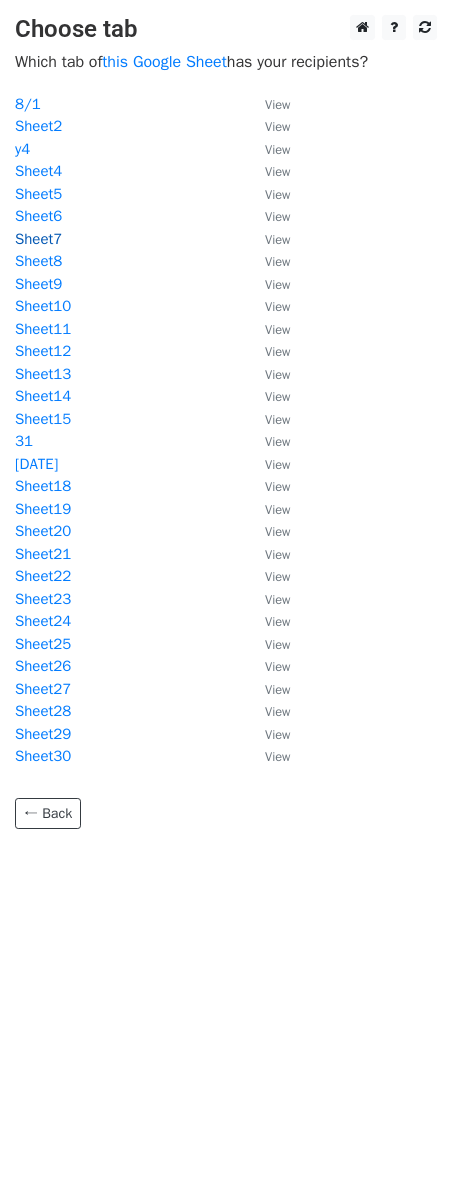 scroll, scrollTop: 0, scrollLeft: 0, axis: both 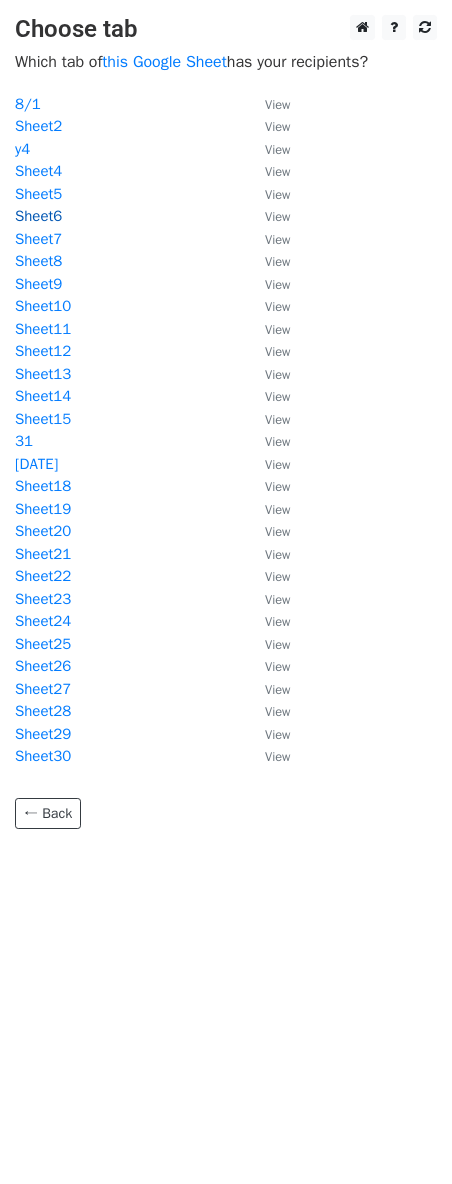 click on "Sheet6" at bounding box center (38, 216) 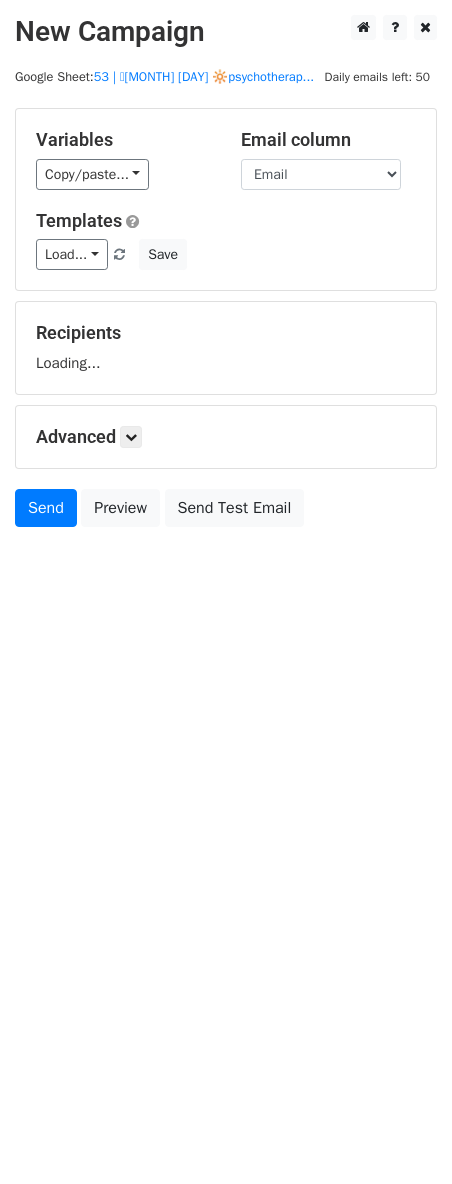 scroll, scrollTop: 0, scrollLeft: 0, axis: both 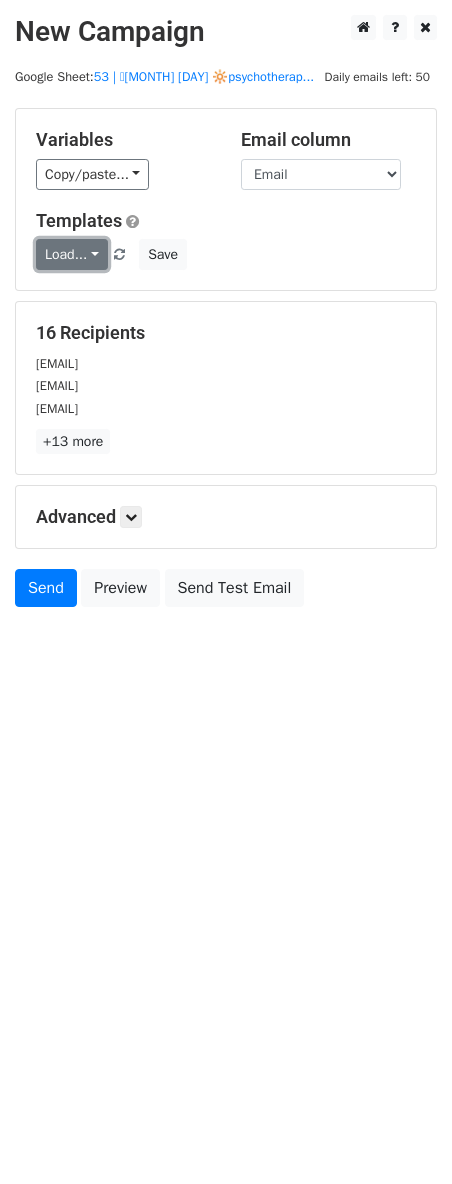 click on "Load..." at bounding box center [72, 254] 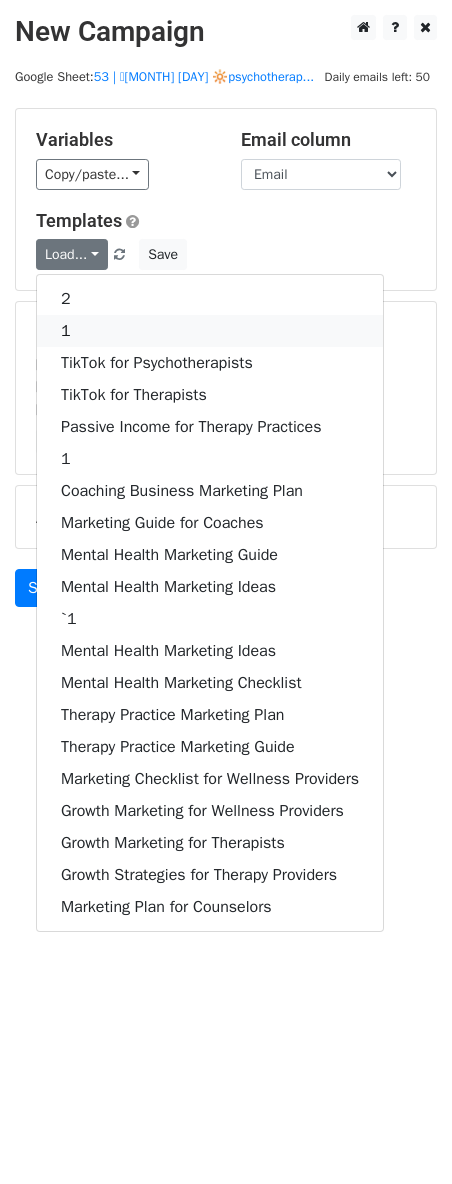 click on "1" at bounding box center [210, 331] 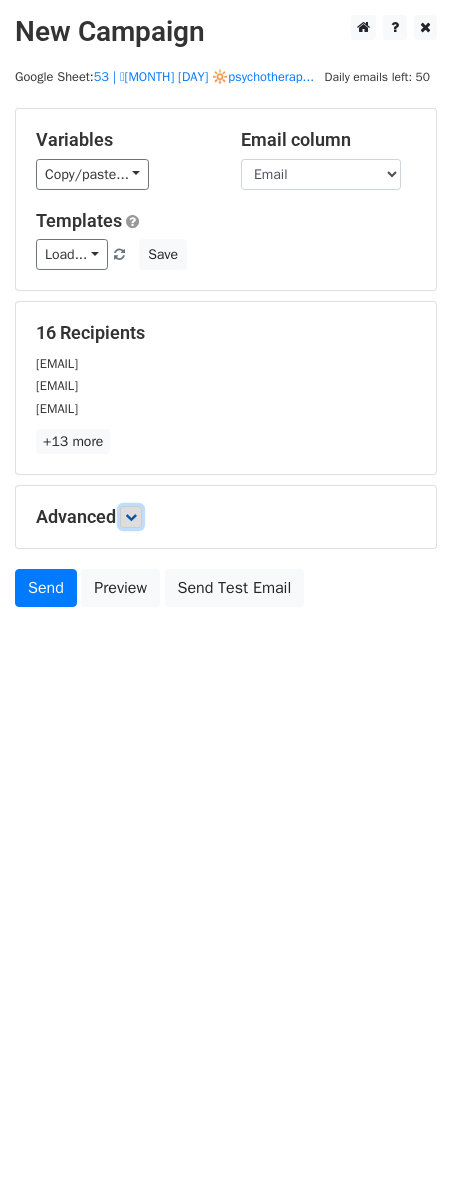 click at bounding box center [131, 517] 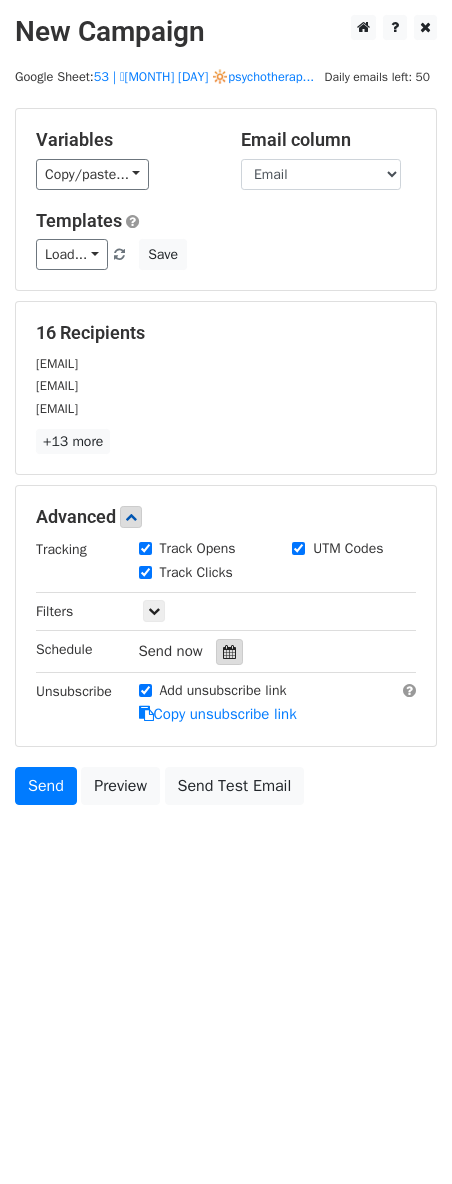 click at bounding box center [229, 652] 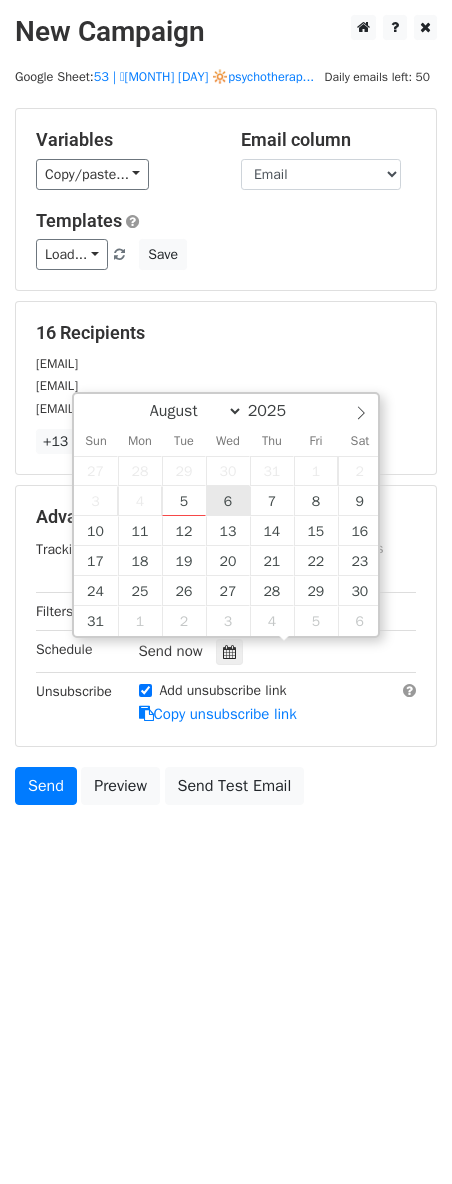 type on "2025-08-06 12:00" 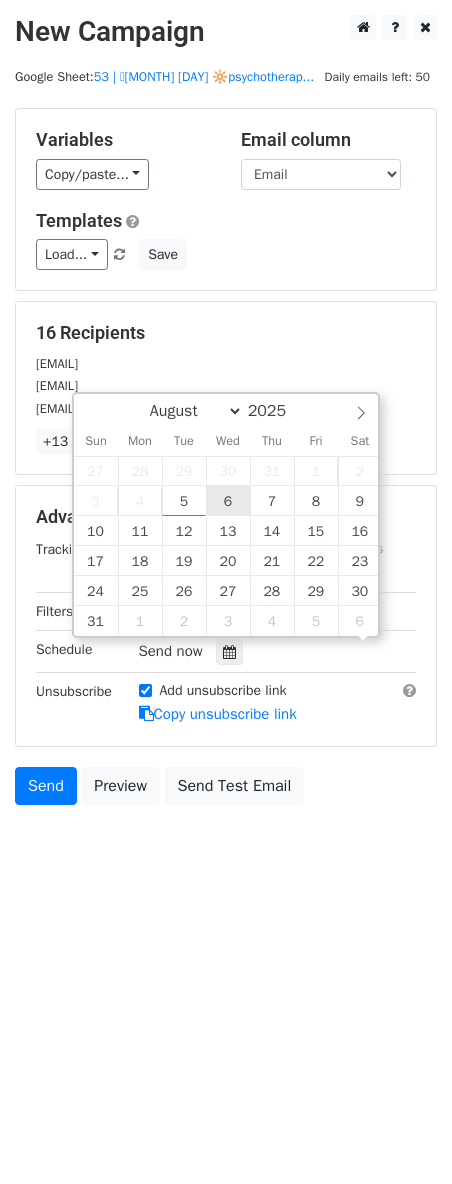 scroll, scrollTop: 1, scrollLeft: 0, axis: vertical 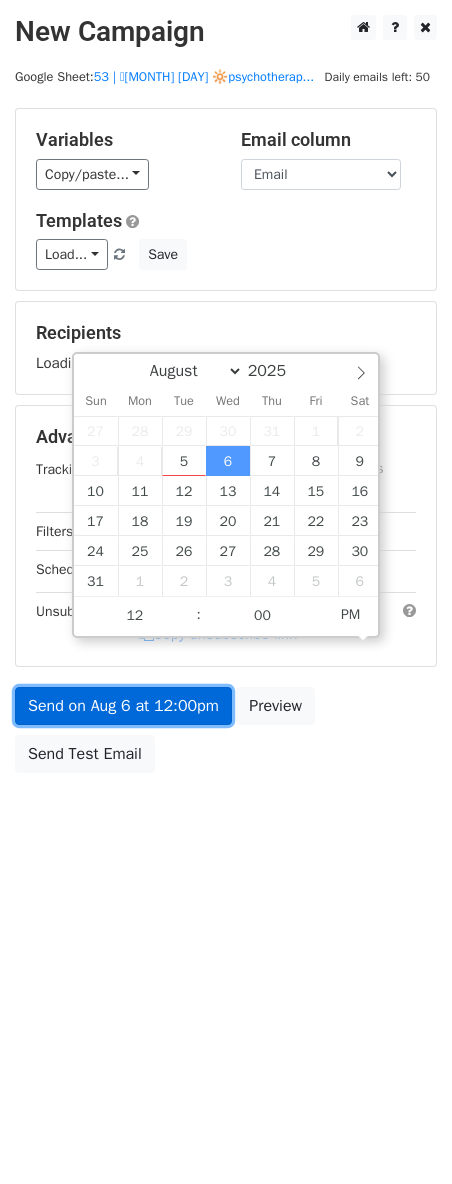 click on "Send on Aug 6 at 12:00pm" at bounding box center [123, 706] 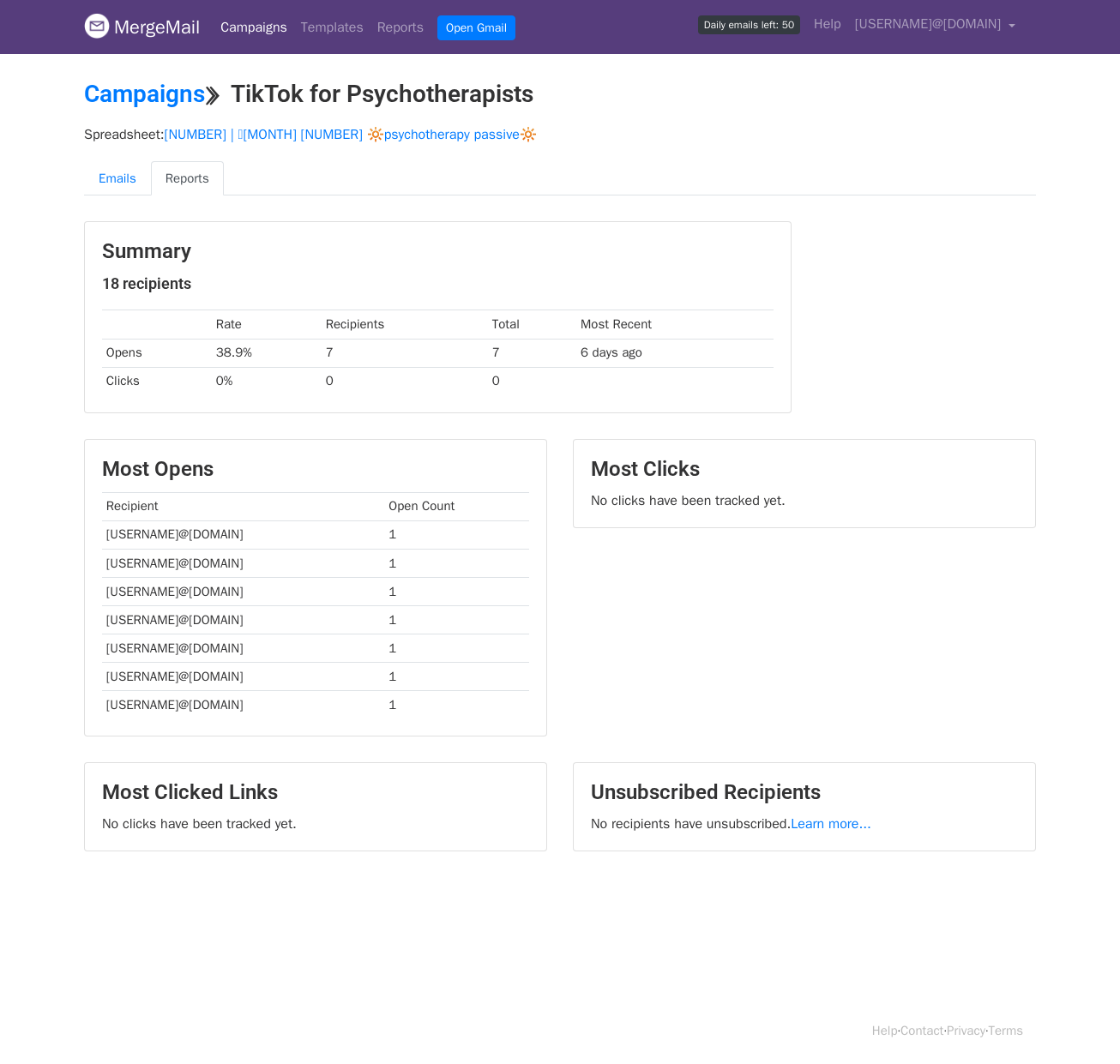 scroll, scrollTop: 0, scrollLeft: 0, axis: both 